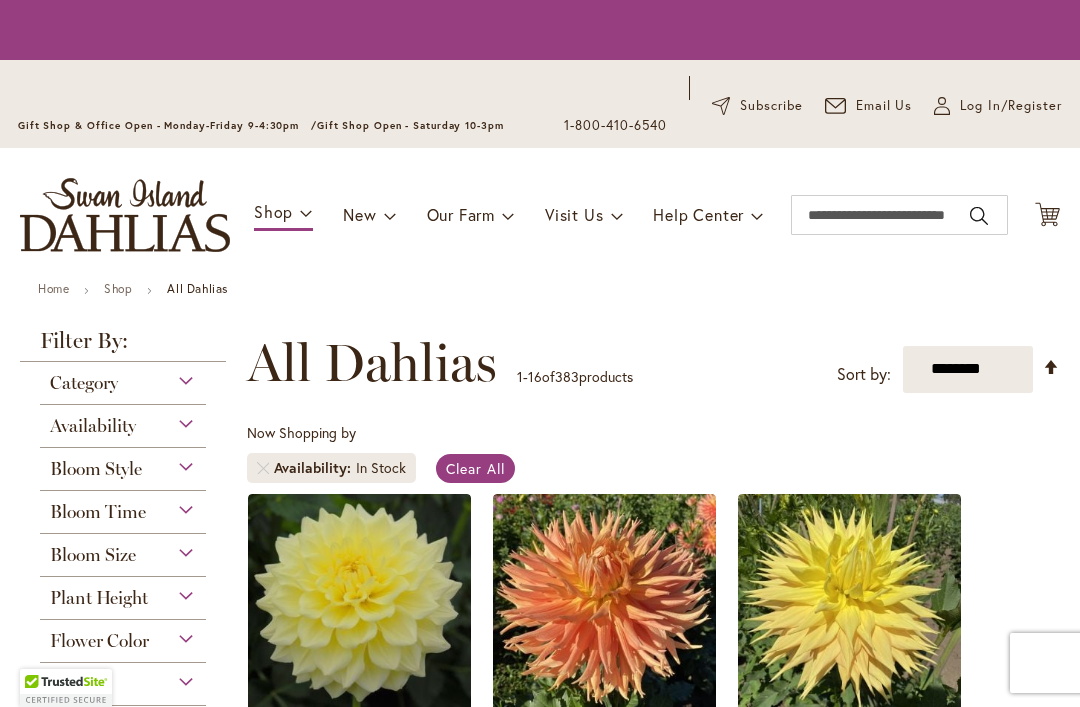 scroll, scrollTop: 0, scrollLeft: 0, axis: both 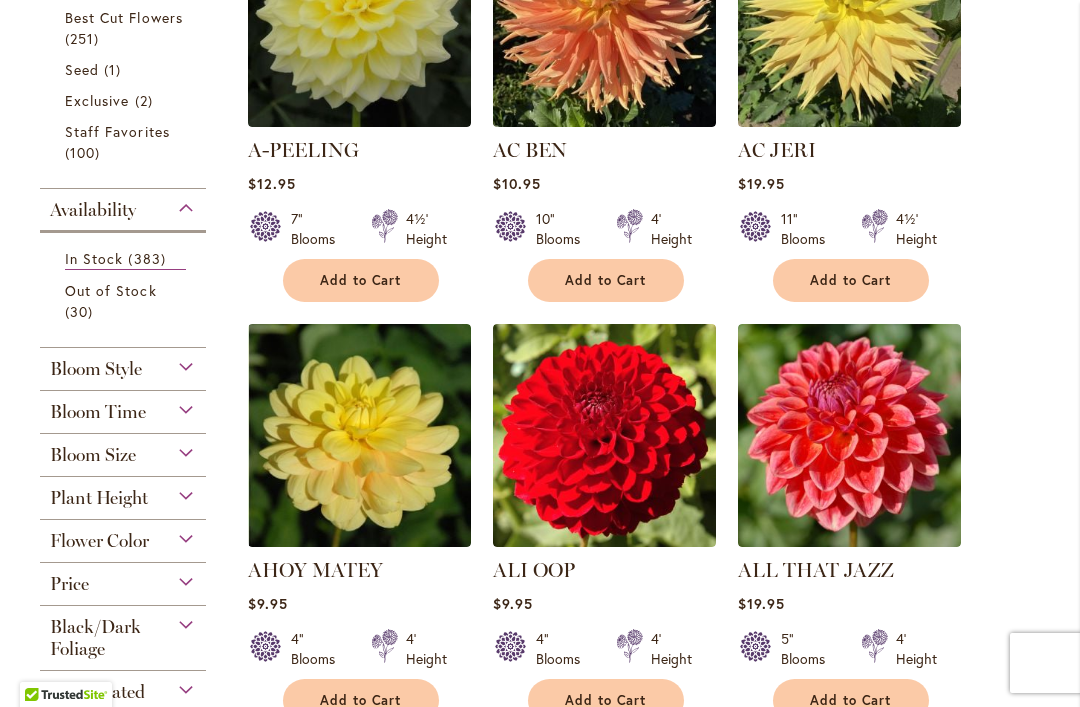 click on "Bloom Size" at bounding box center [93, 455] 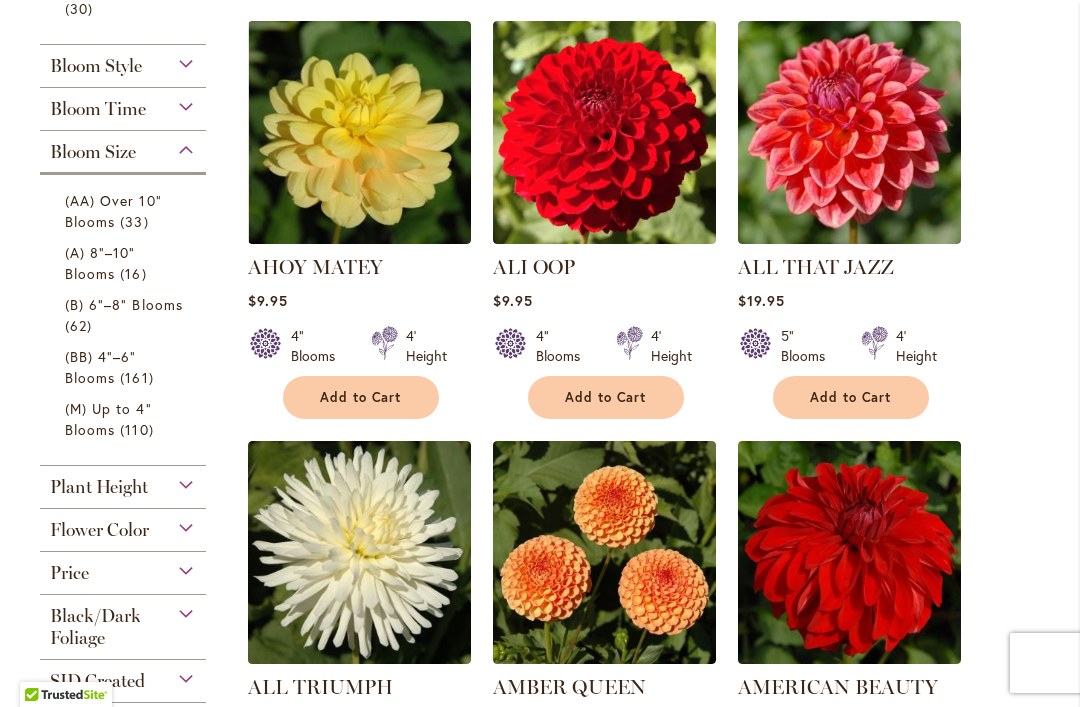 scroll, scrollTop: 928, scrollLeft: 0, axis: vertical 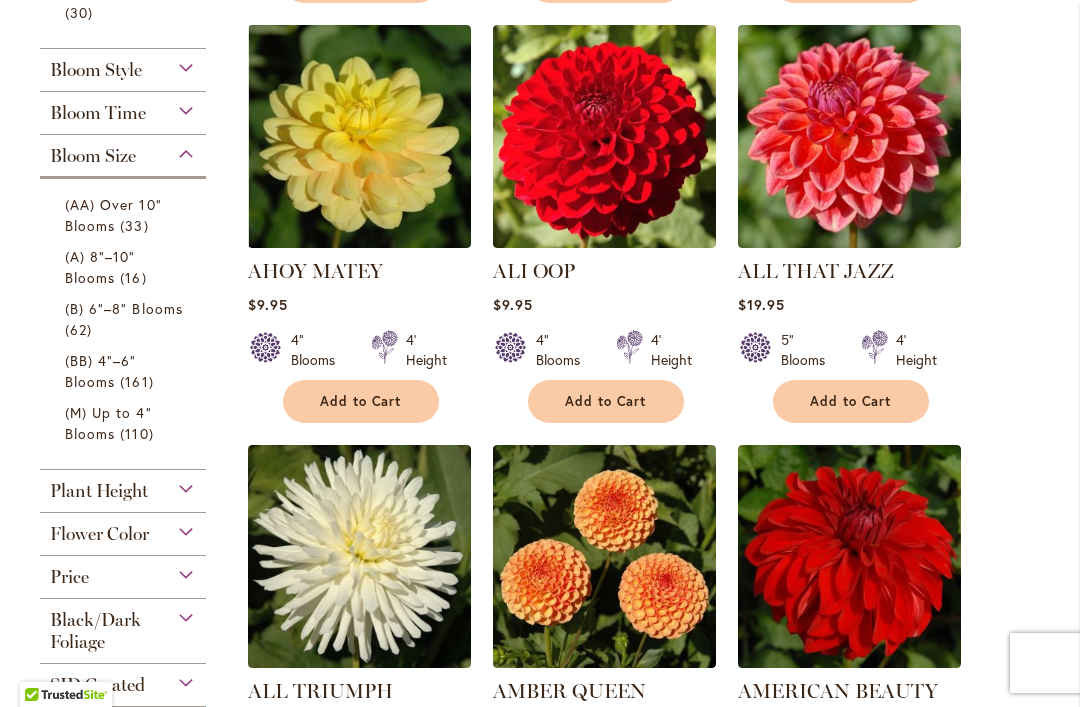 click on "(AA) Over 10" Blooms" at bounding box center [113, 215] 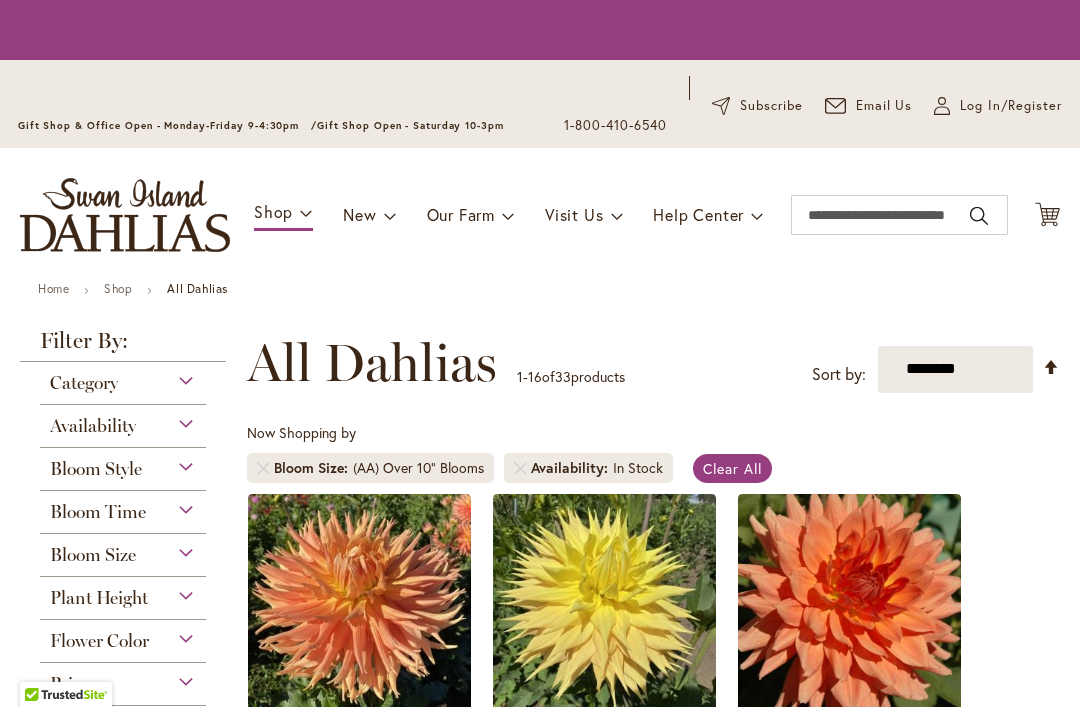 scroll, scrollTop: 0, scrollLeft: 0, axis: both 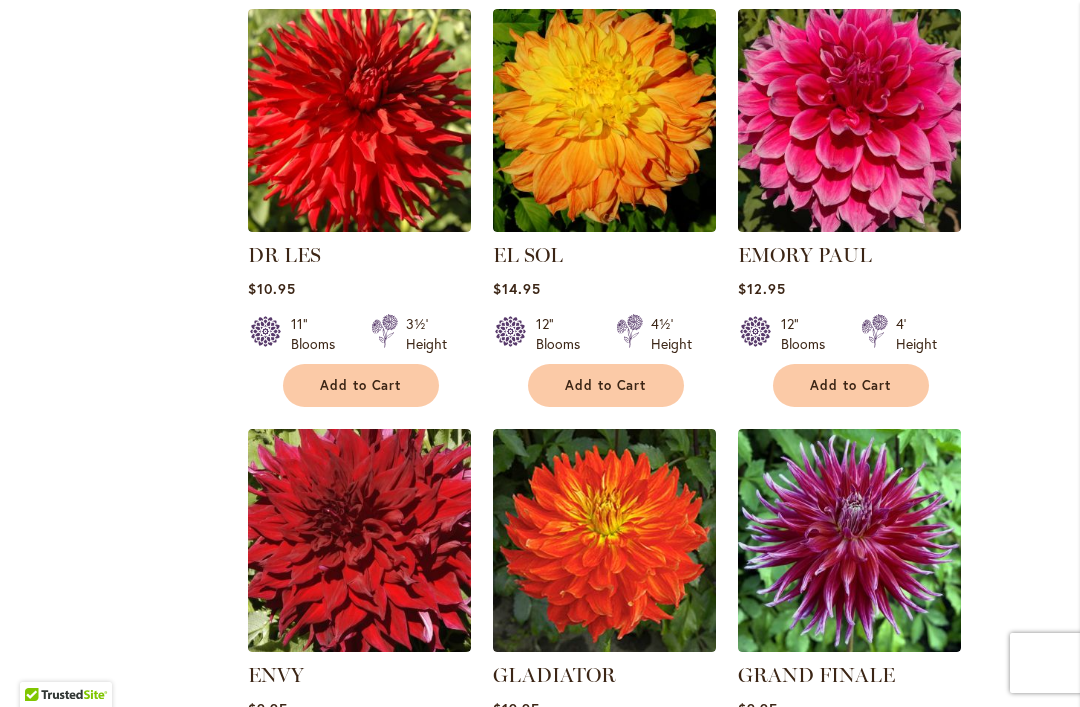 click at bounding box center (849, 120) 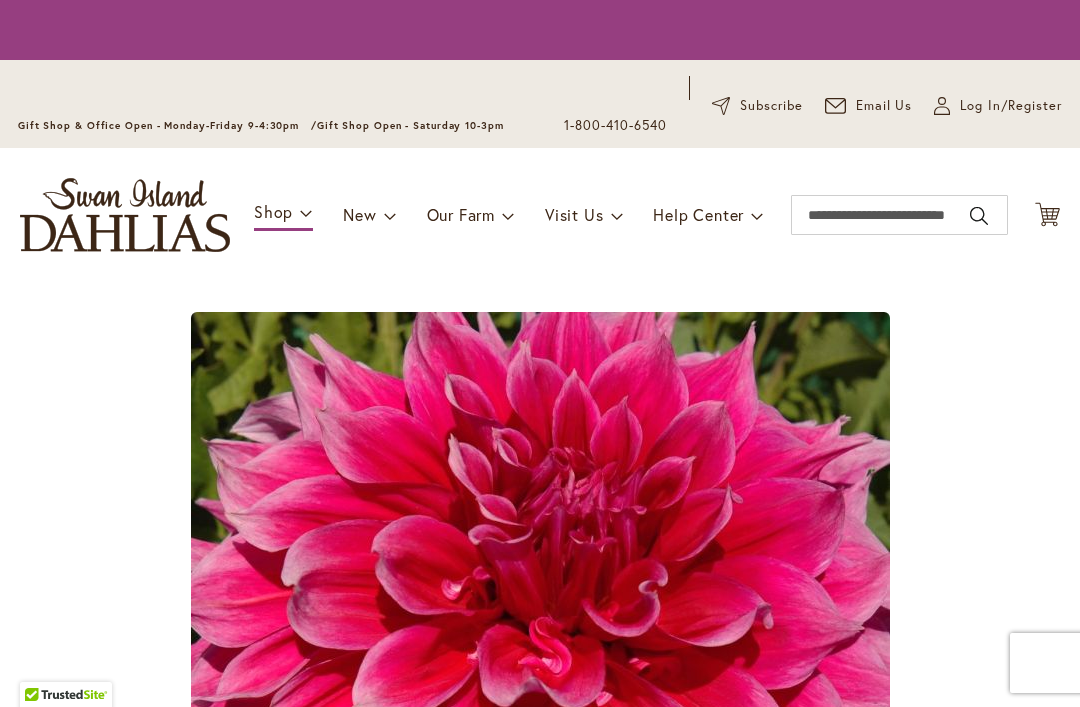 scroll, scrollTop: 0, scrollLeft: 0, axis: both 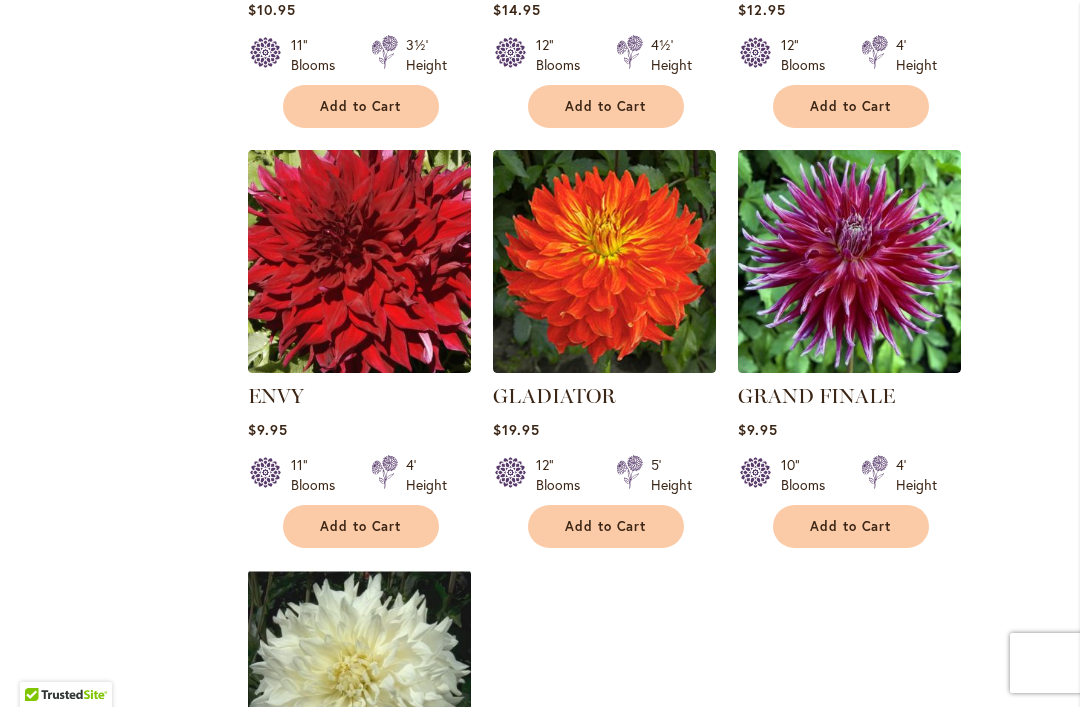 click at bounding box center (359, 261) 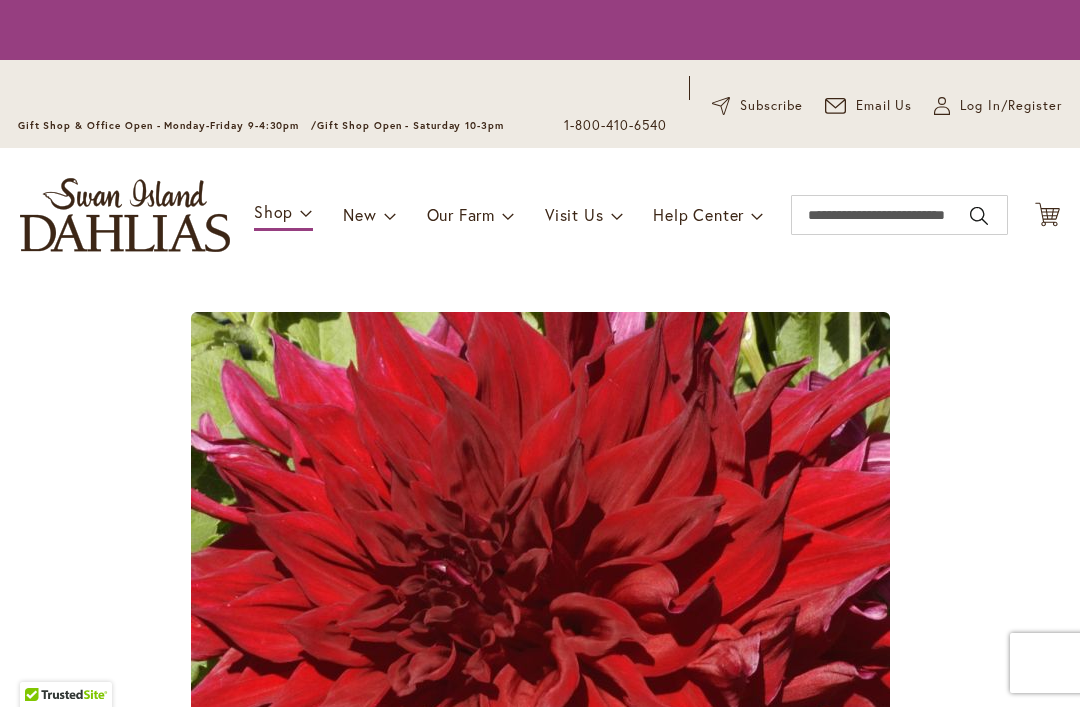 scroll, scrollTop: 0, scrollLeft: 0, axis: both 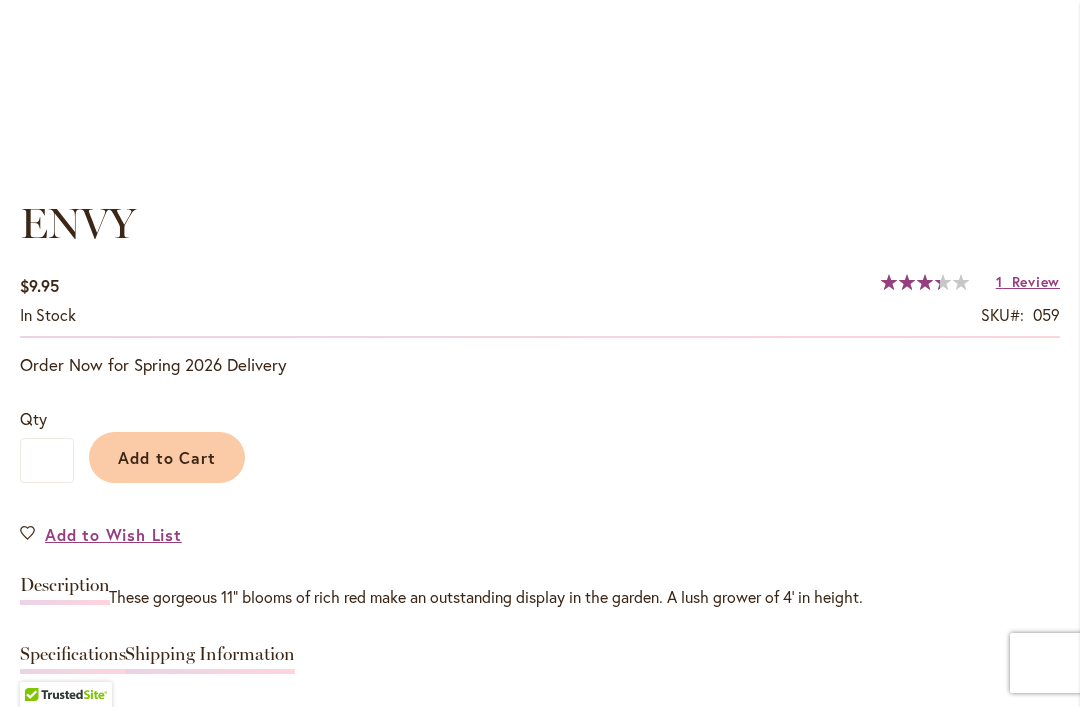 click on "Add to Cart" at bounding box center [167, 457] 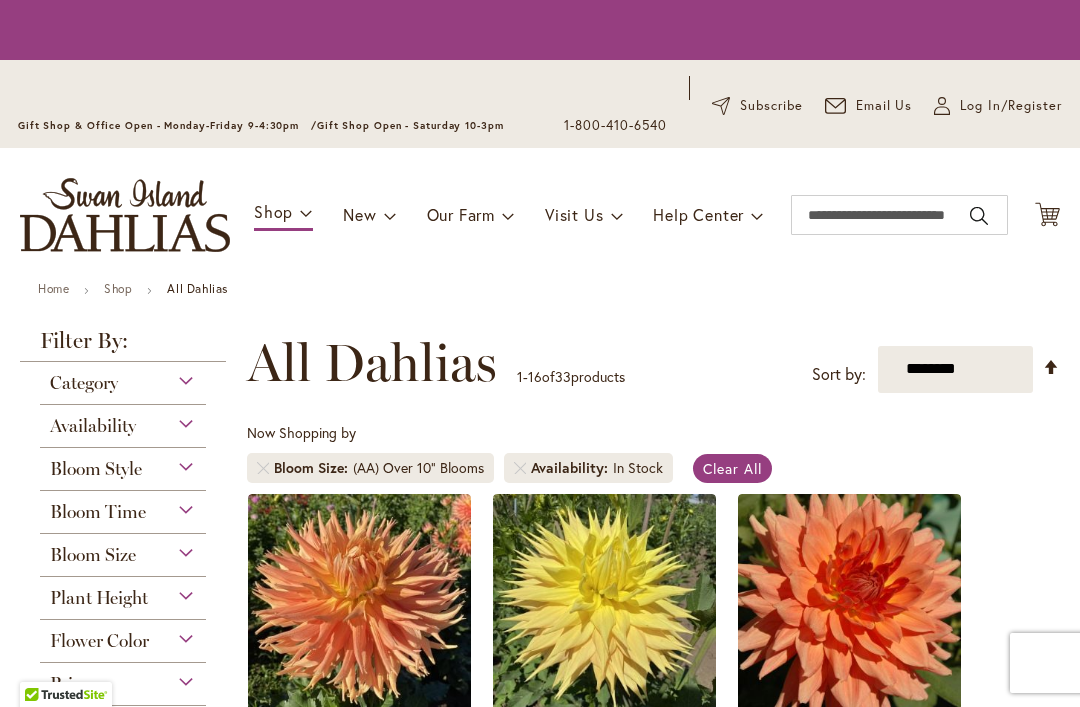 scroll, scrollTop: 0, scrollLeft: 0, axis: both 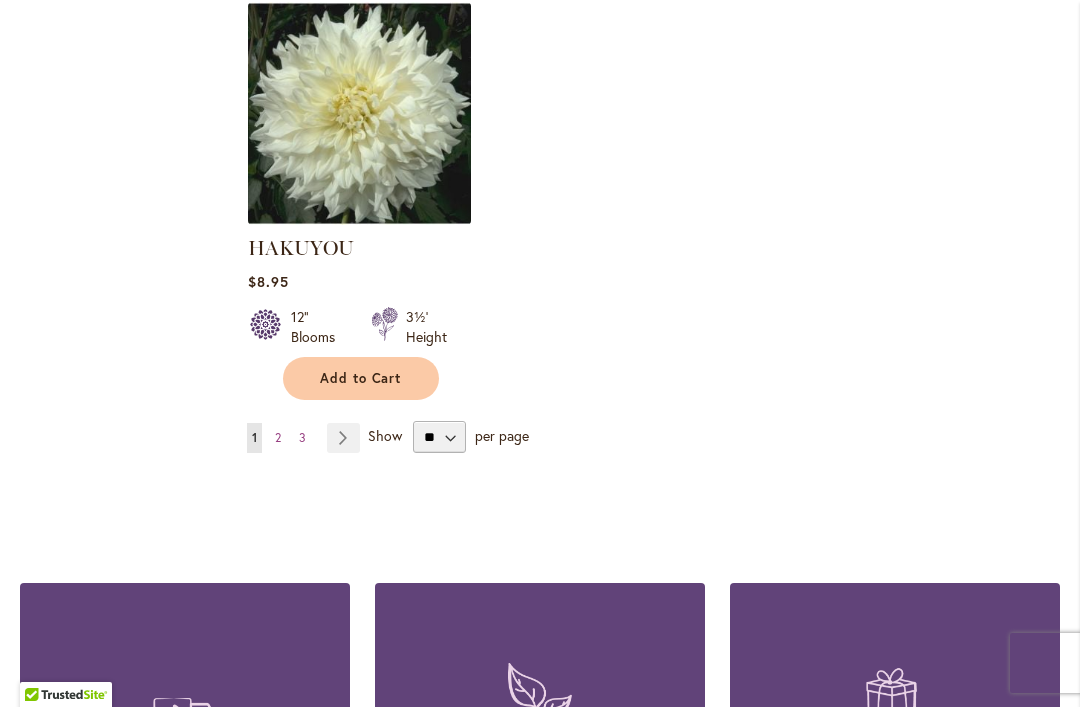 click on "Page
Next" at bounding box center (343, 438) 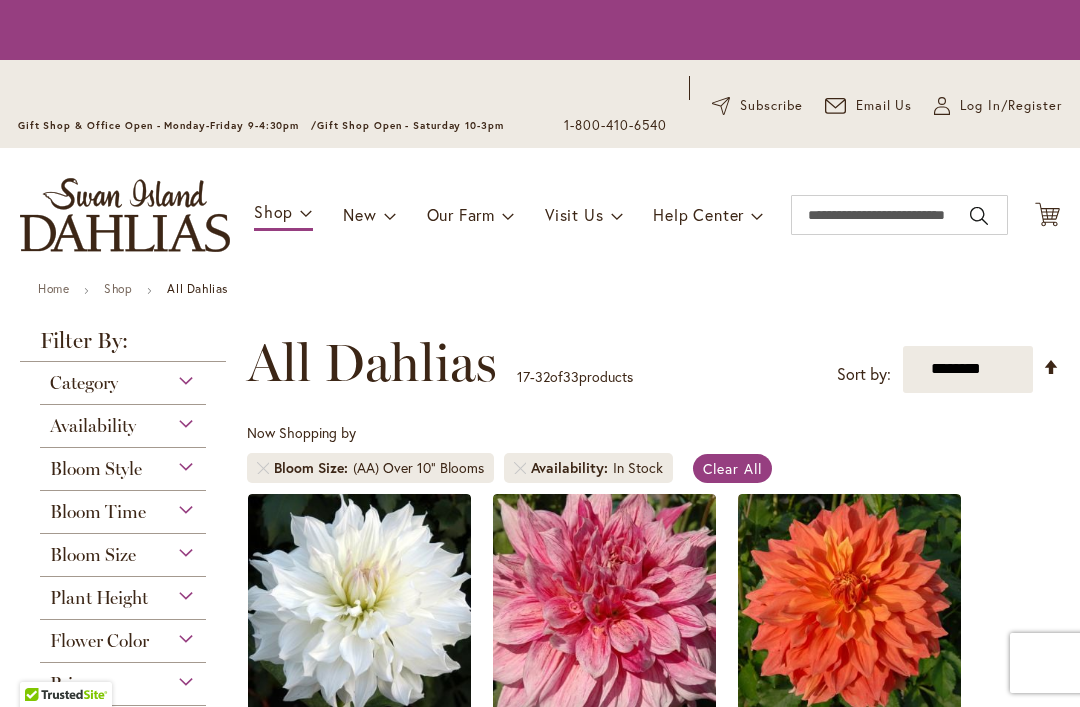 scroll, scrollTop: 0, scrollLeft: 0, axis: both 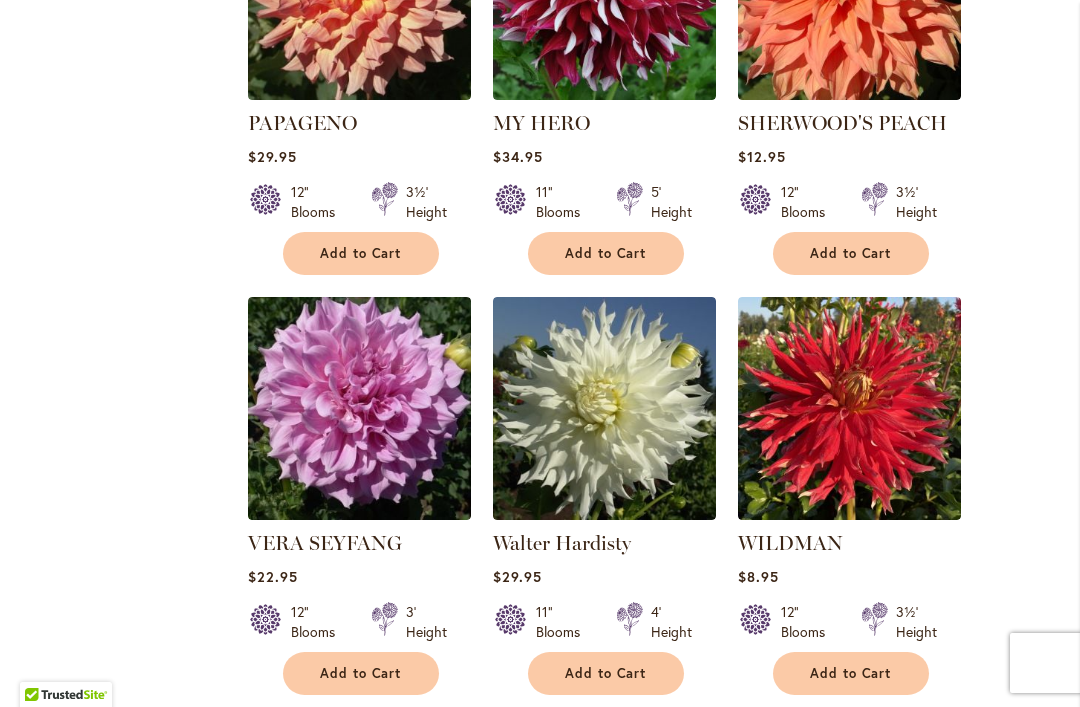 click at bounding box center [359, 408] 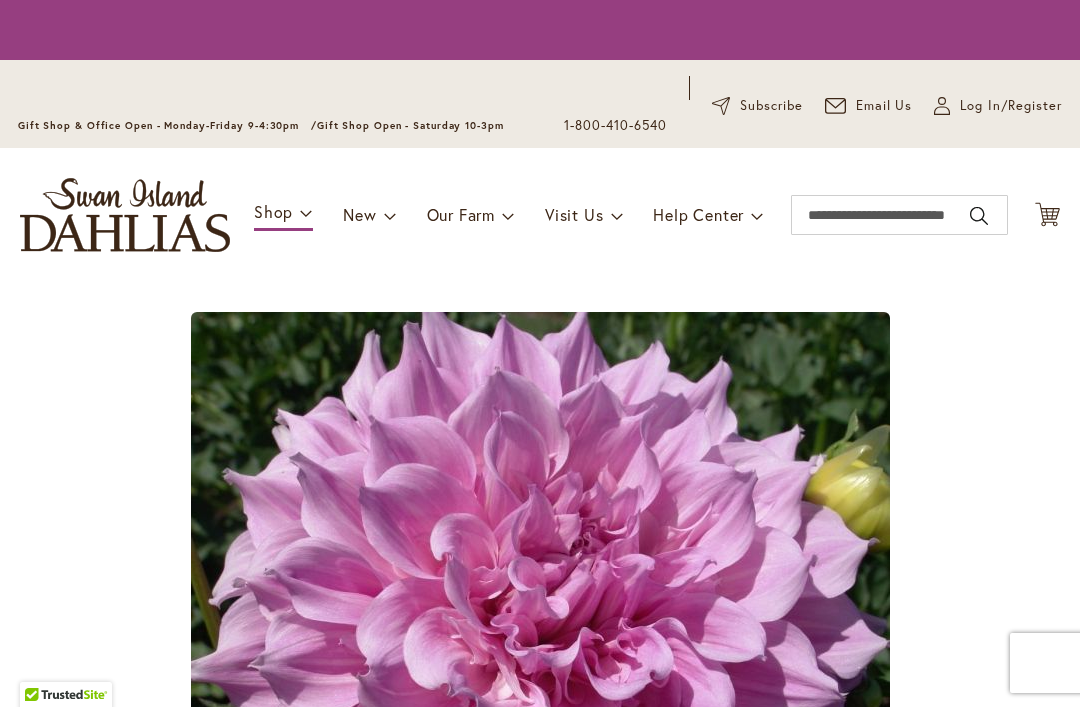 scroll, scrollTop: 0, scrollLeft: 0, axis: both 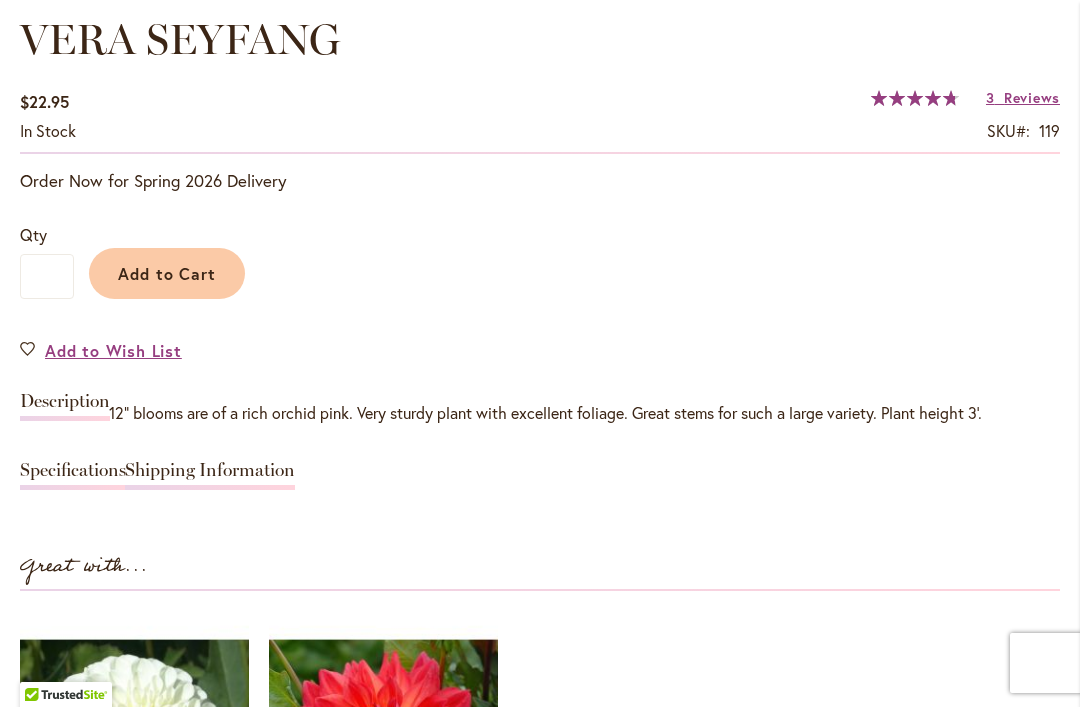 click on "Add to Cart" at bounding box center (167, 273) 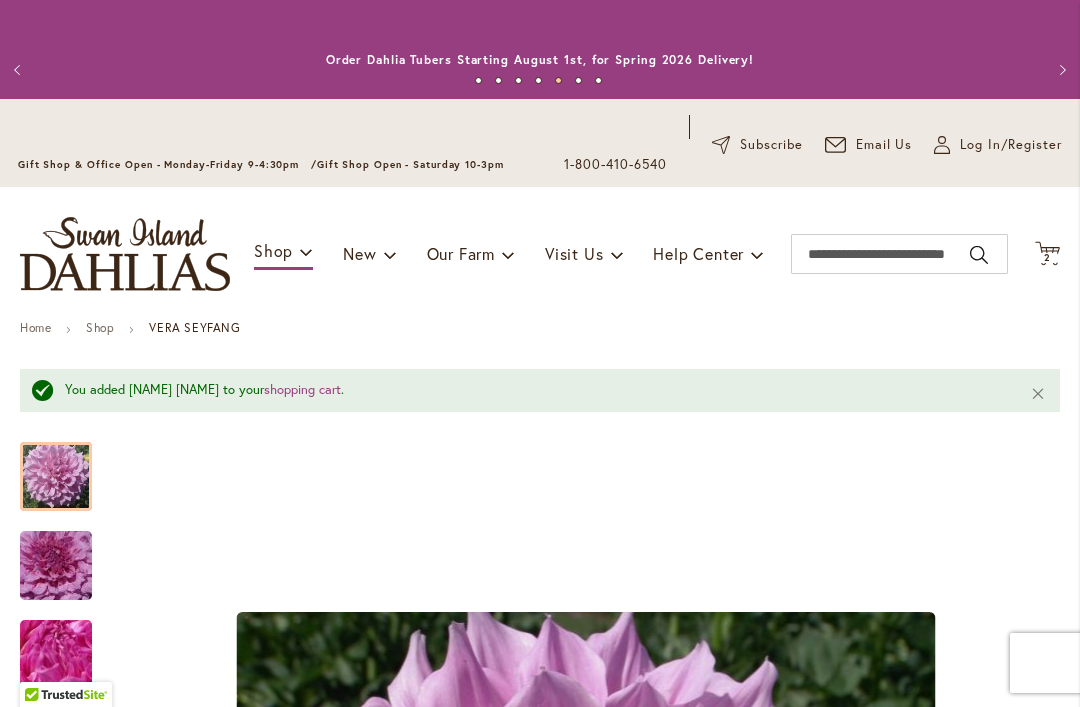 scroll, scrollTop: -2, scrollLeft: 0, axis: vertical 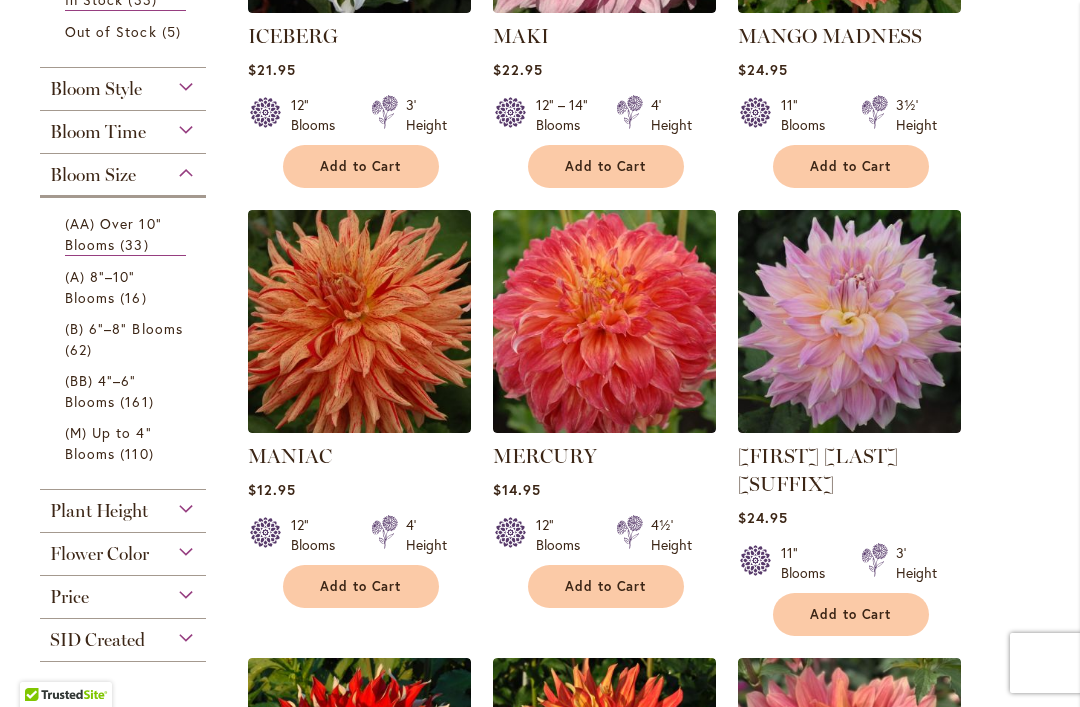 click at bounding box center (849, 321) 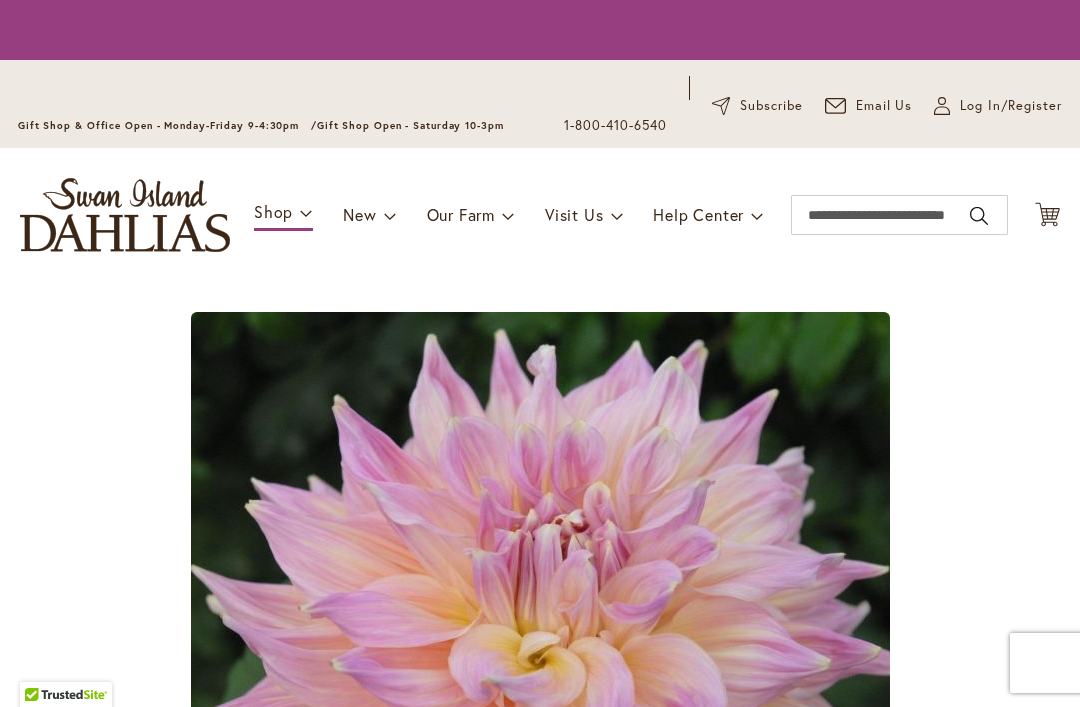 scroll, scrollTop: 0, scrollLeft: 0, axis: both 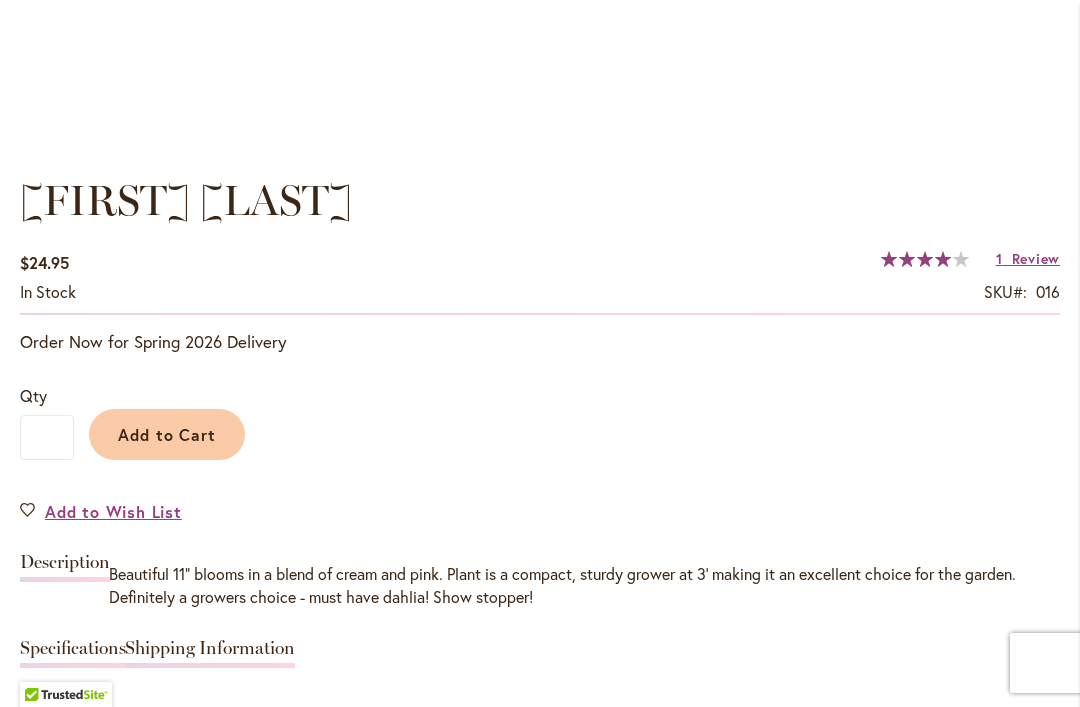 click on "Add to Cart" at bounding box center [167, 434] 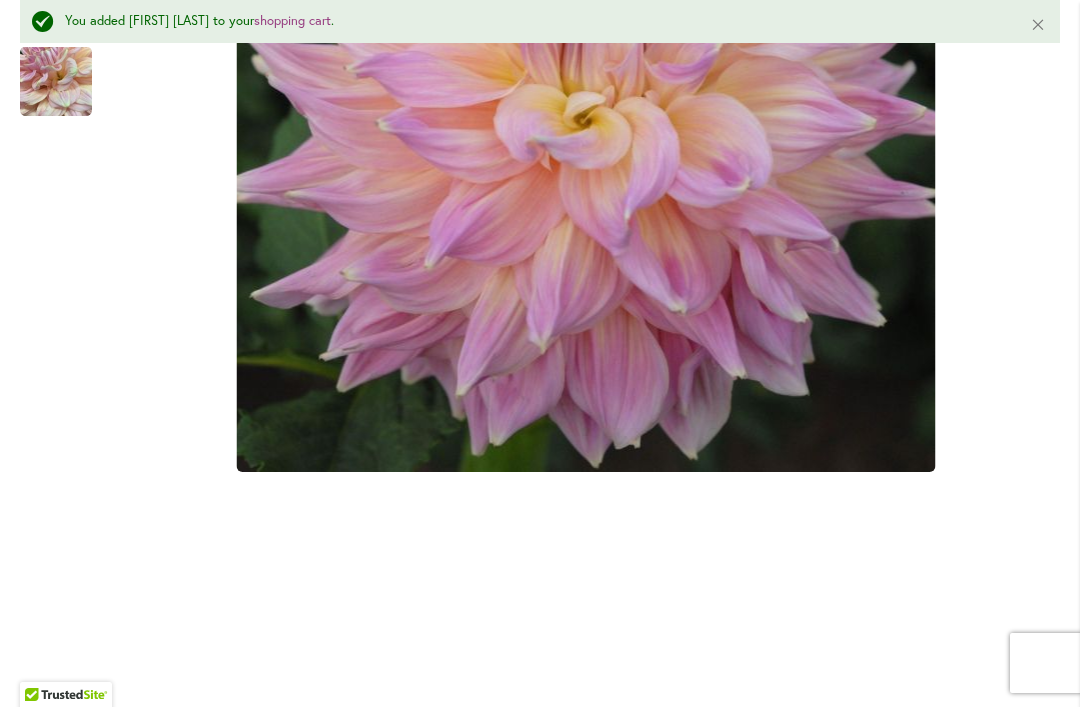 scroll, scrollTop: 816, scrollLeft: 0, axis: vertical 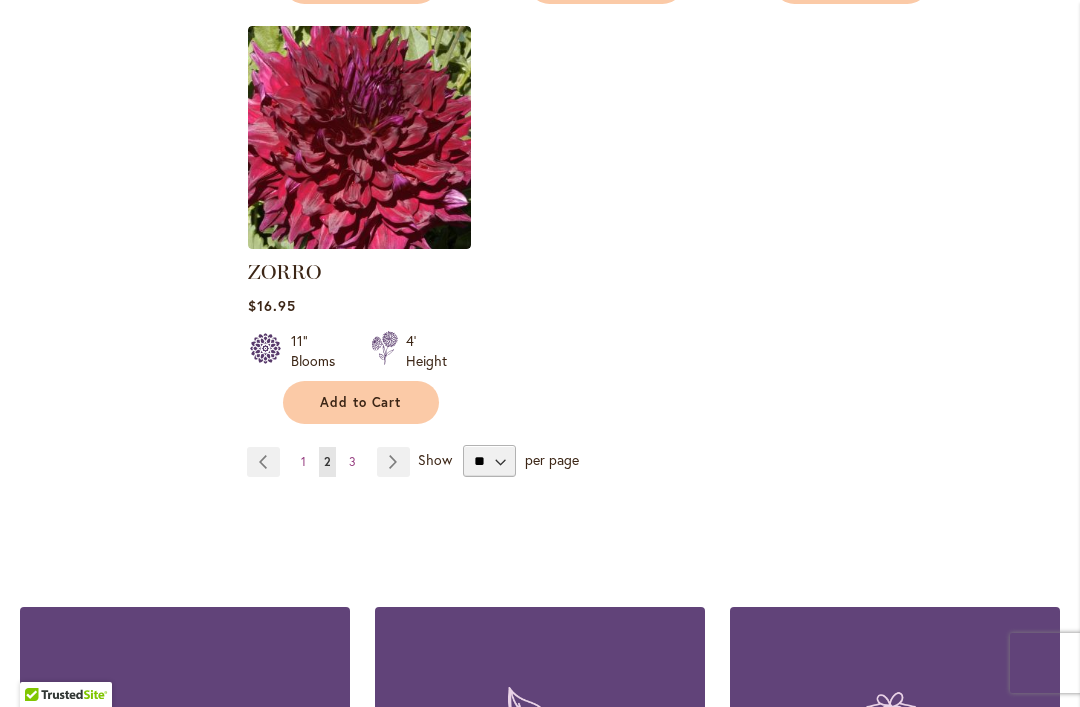 click at bounding box center [359, 137] 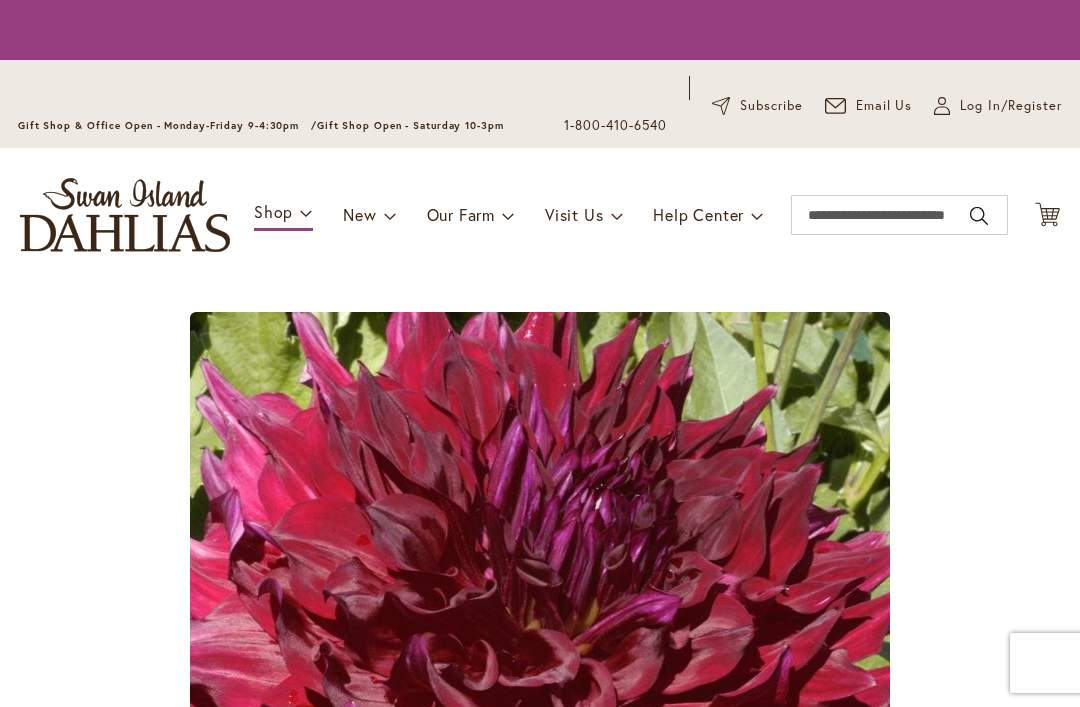scroll, scrollTop: 0, scrollLeft: 0, axis: both 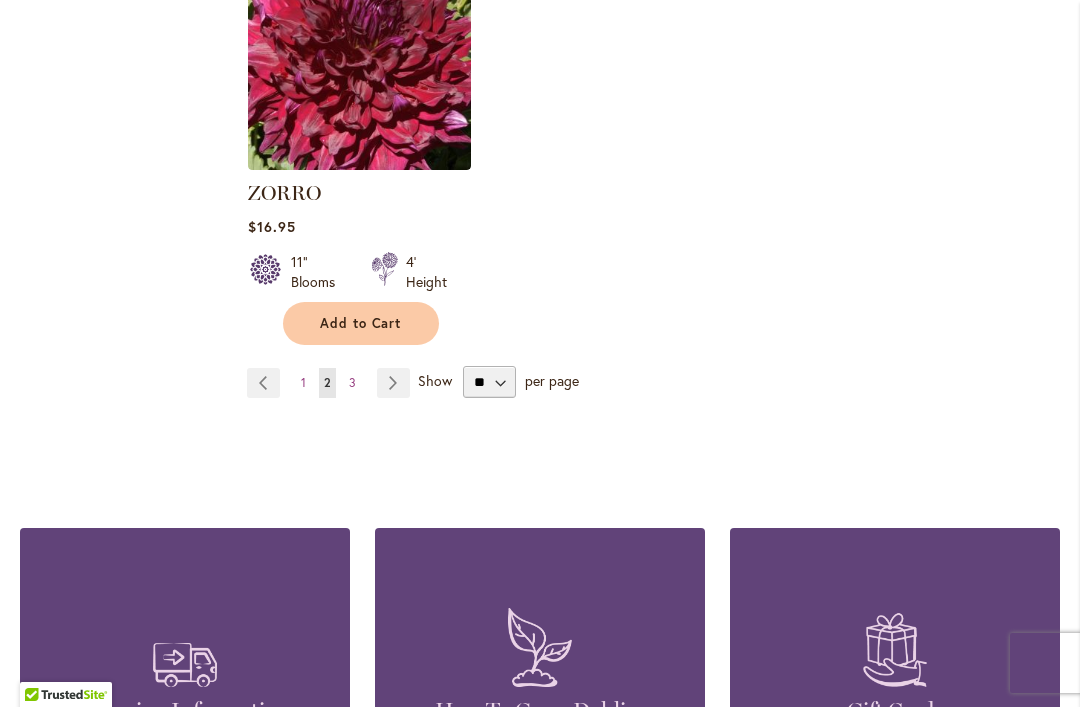 click on "Page
Next" at bounding box center (393, 383) 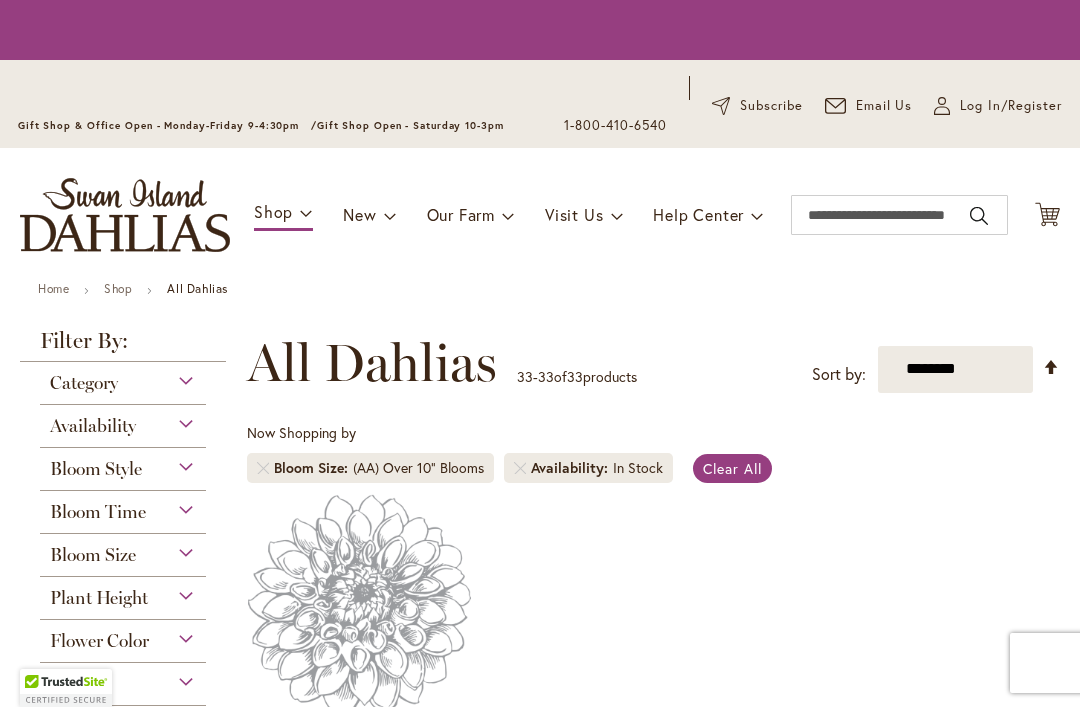 scroll, scrollTop: 0, scrollLeft: 0, axis: both 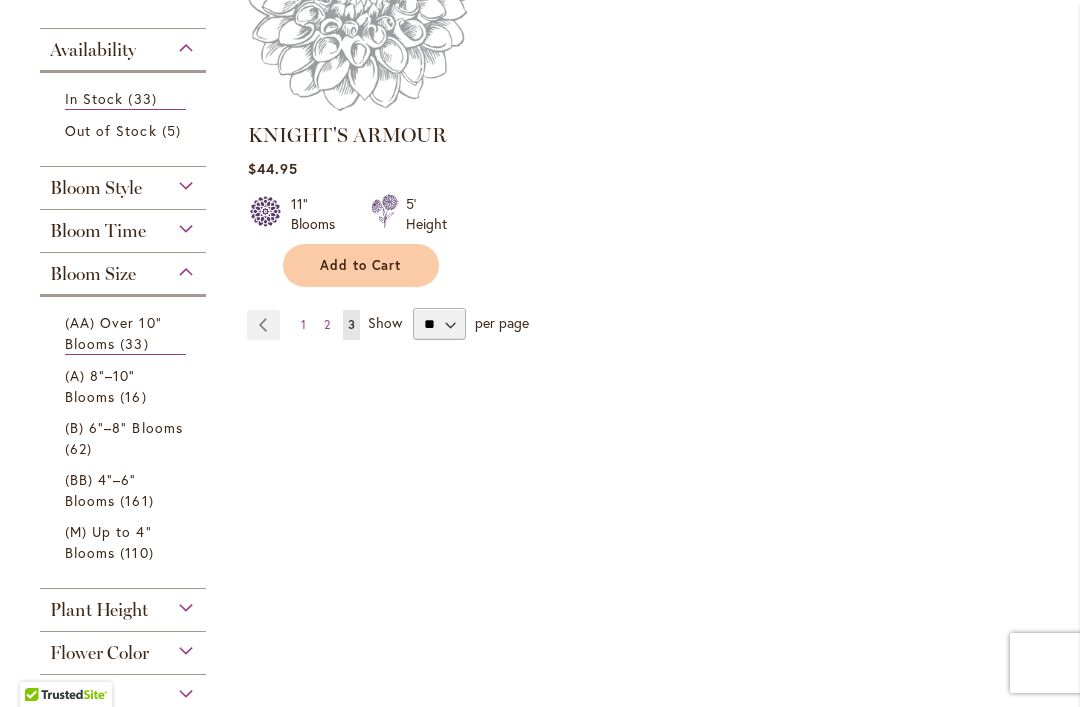 click on "(A) 8"–10" Blooms" at bounding box center [100, 386] 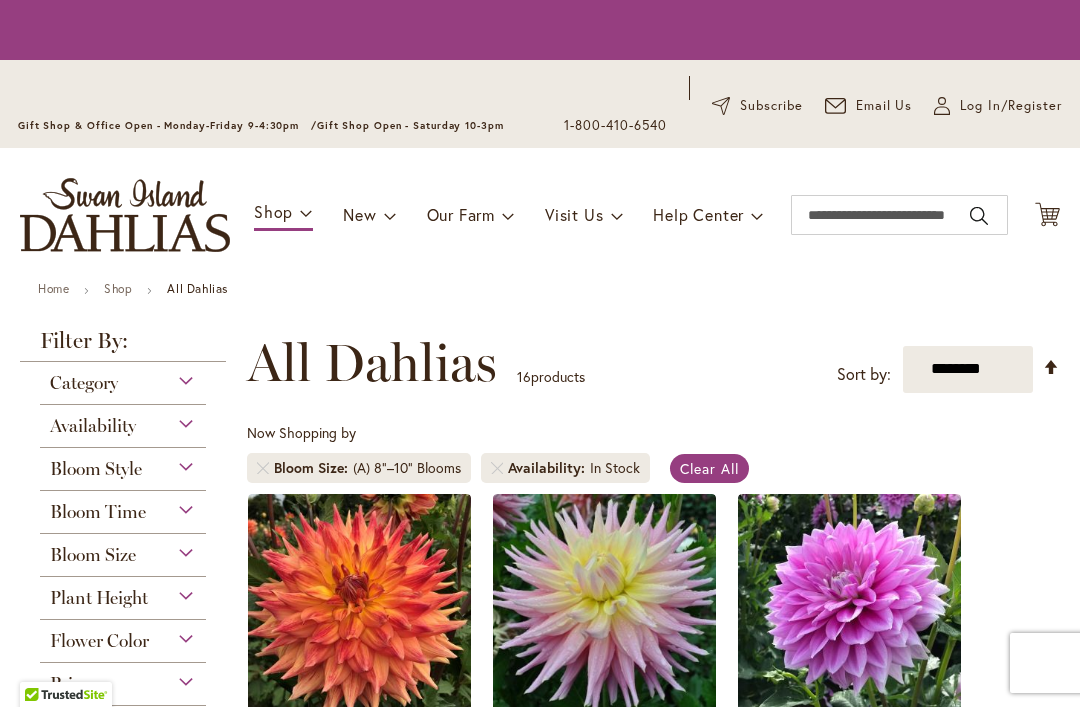 scroll, scrollTop: 0, scrollLeft: 0, axis: both 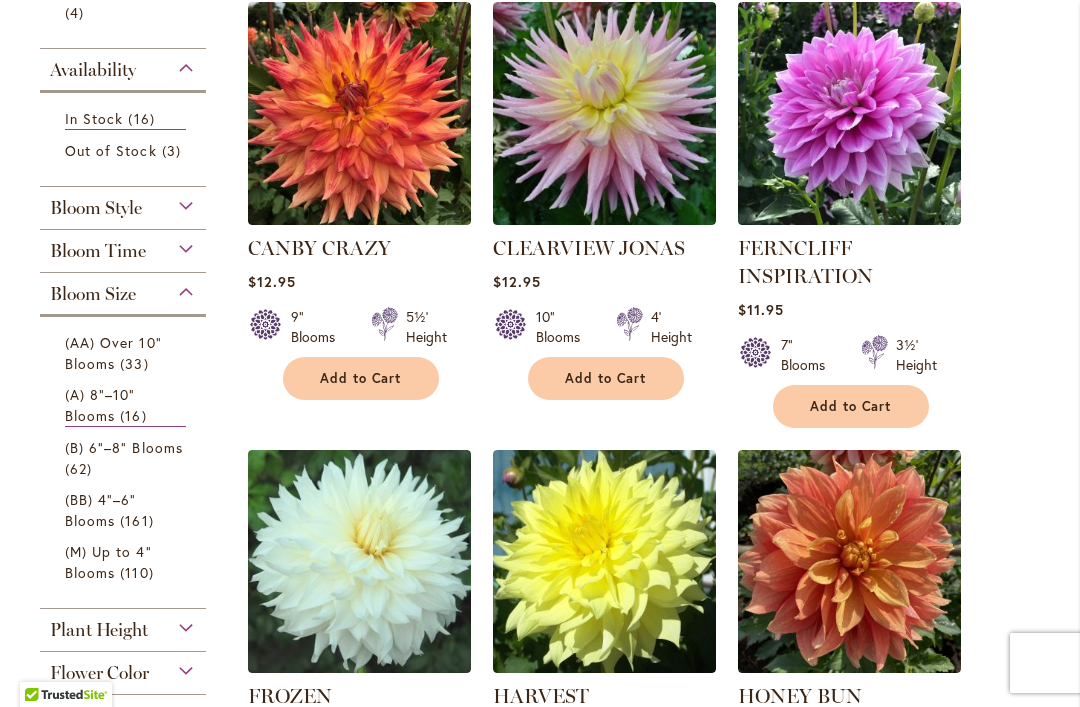 click at bounding box center [849, 113] 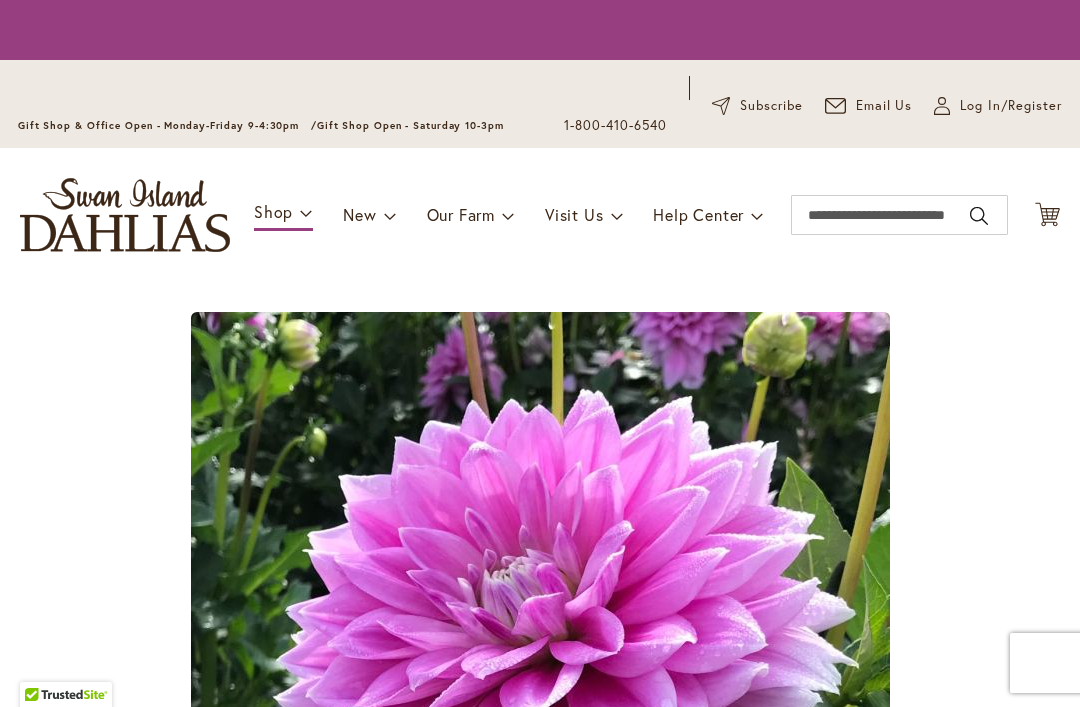 scroll, scrollTop: 0, scrollLeft: 0, axis: both 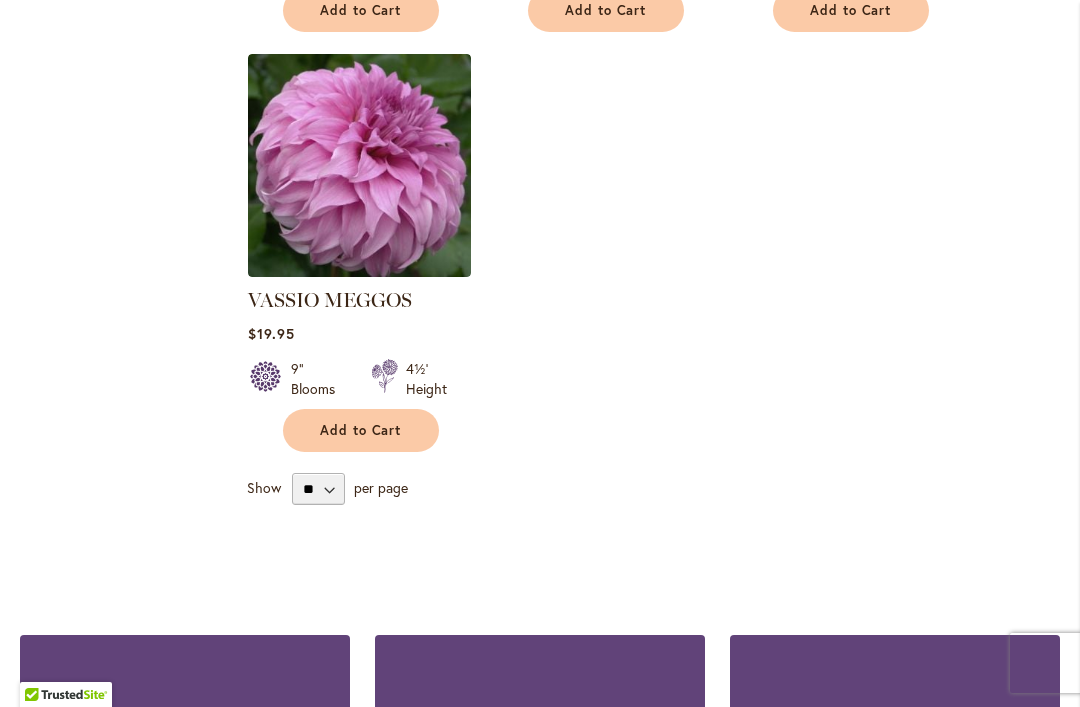 click at bounding box center (359, 165) 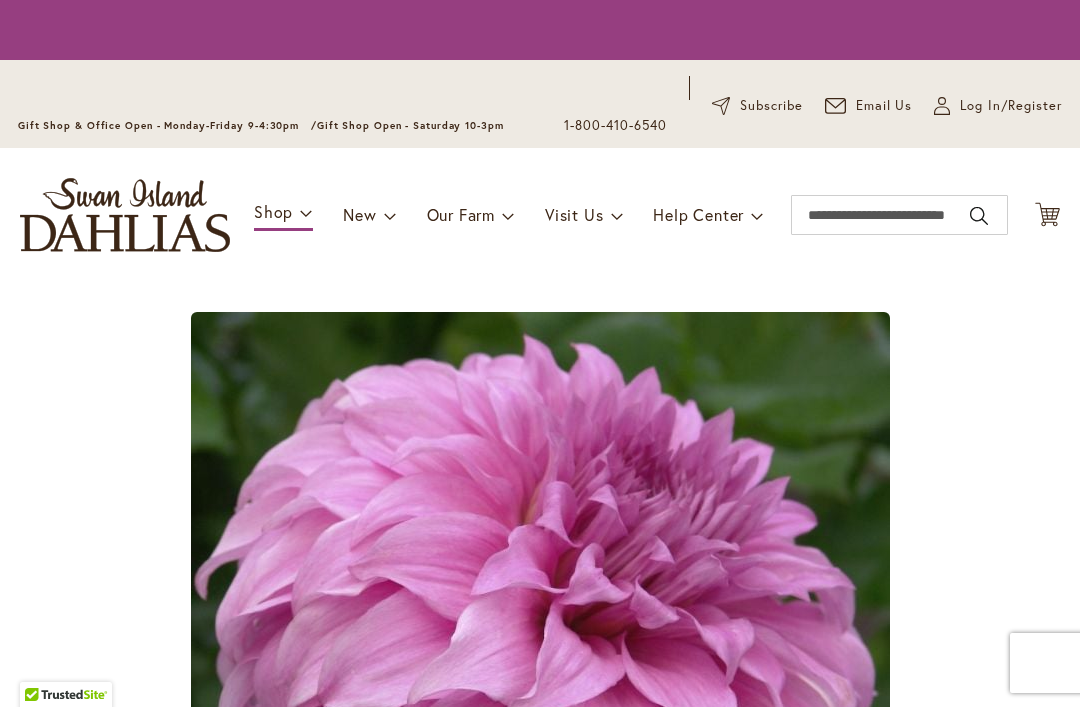 scroll, scrollTop: 0, scrollLeft: 0, axis: both 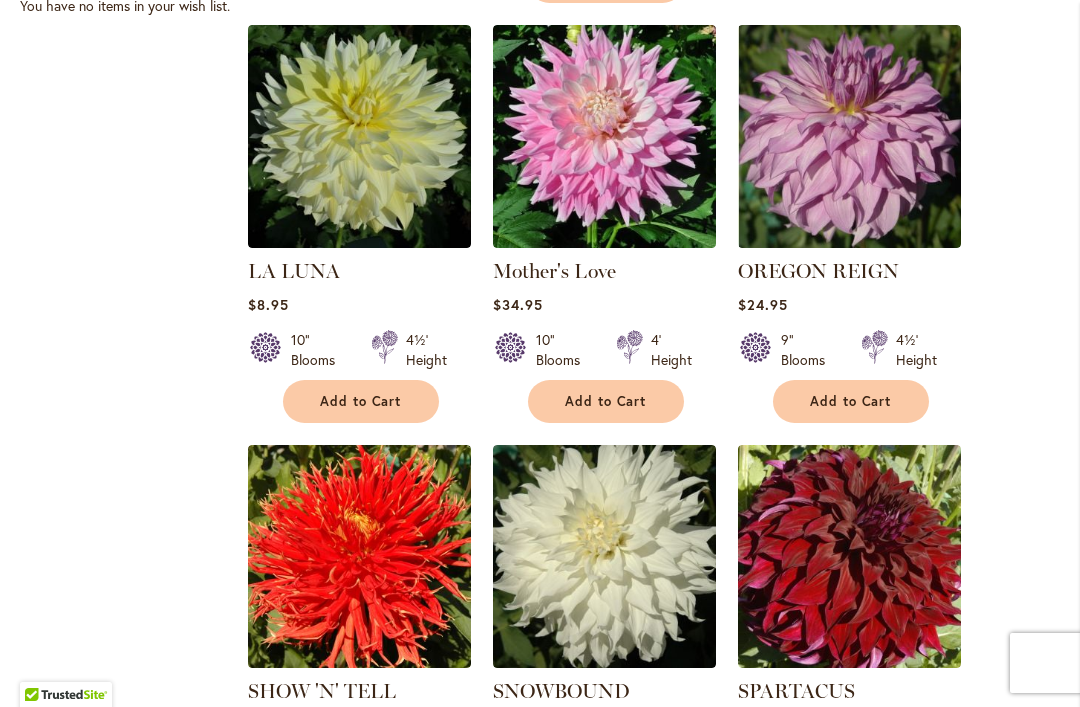 click at bounding box center [849, 136] 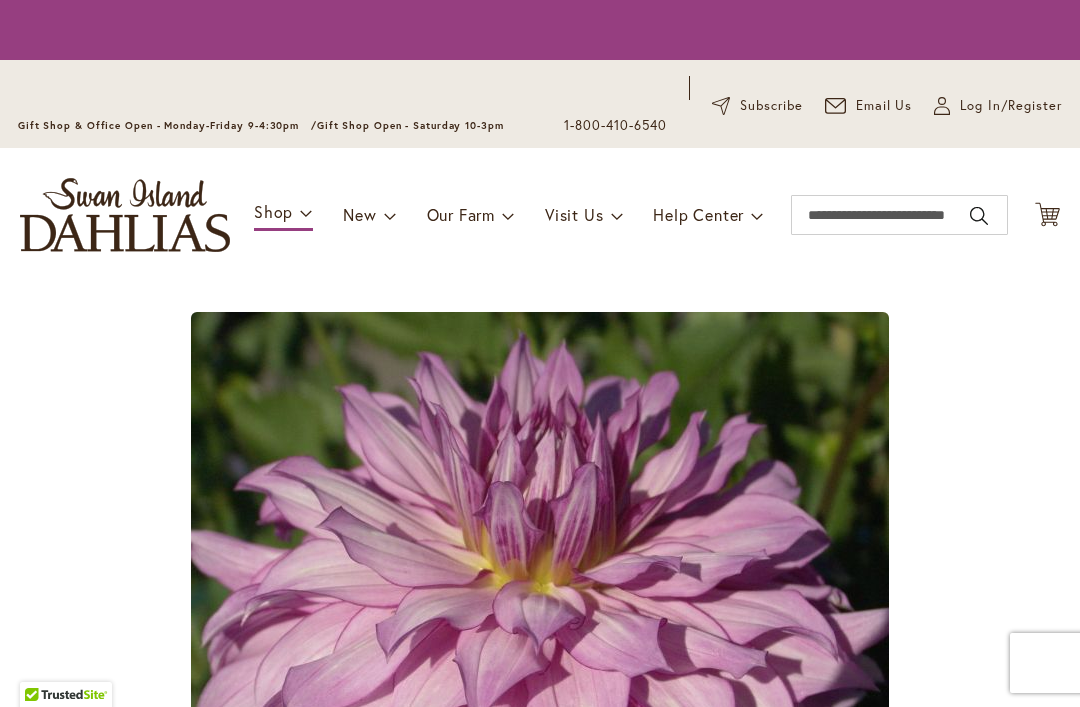 scroll, scrollTop: 0, scrollLeft: 0, axis: both 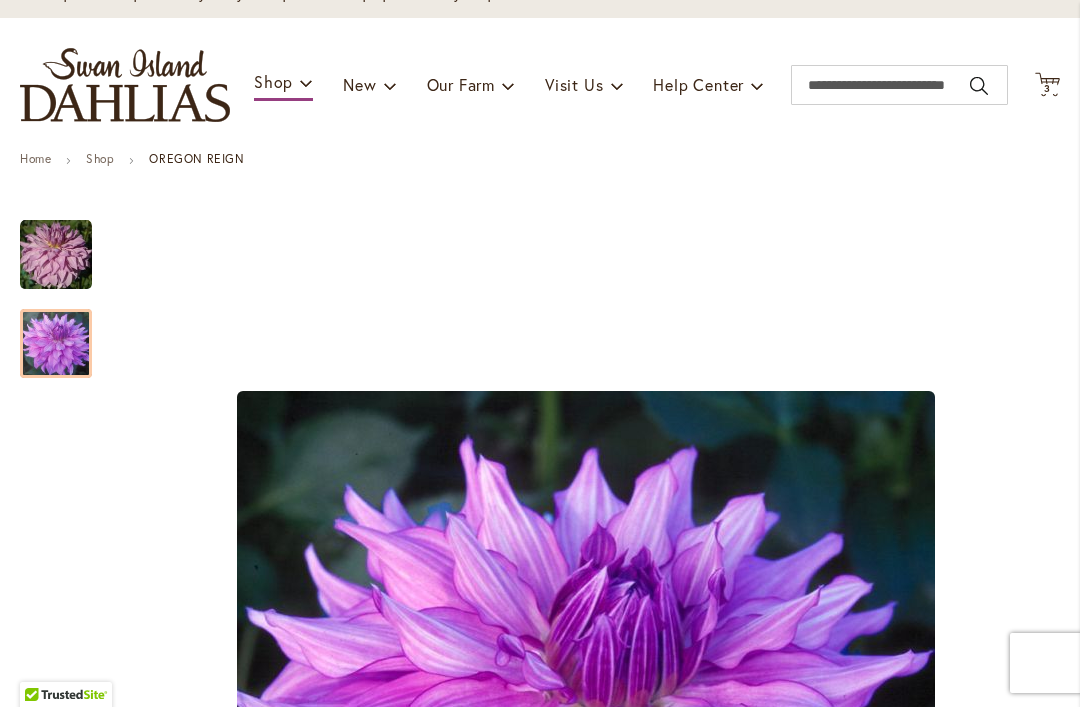 click at bounding box center [56, 344] 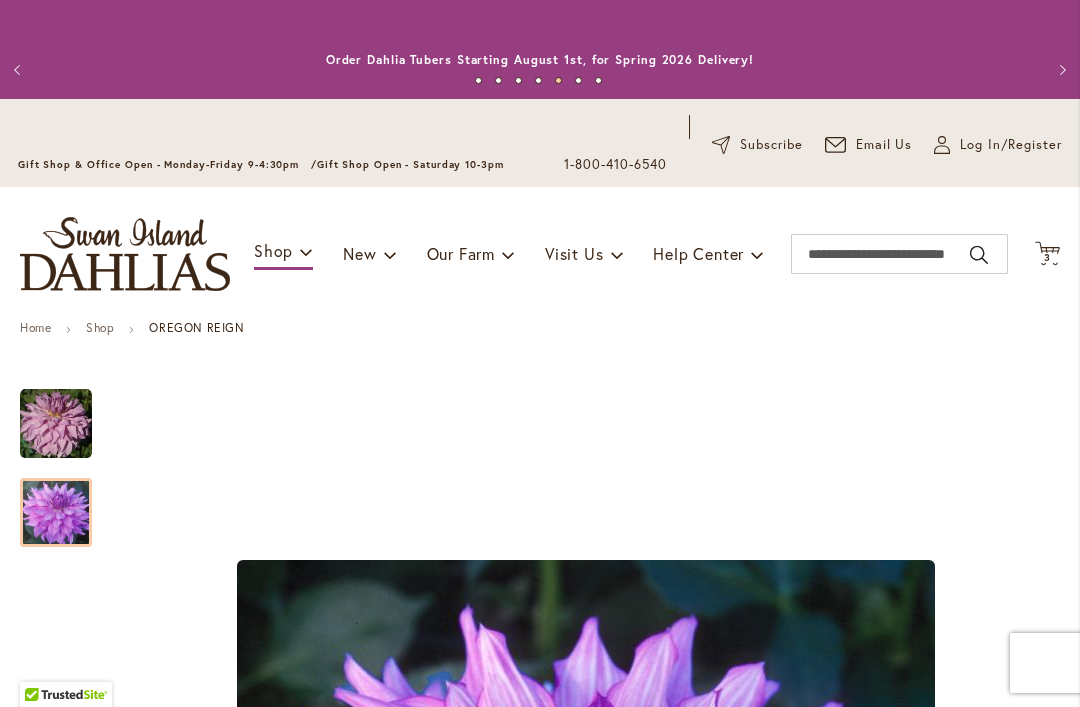 scroll, scrollTop: 0, scrollLeft: 0, axis: both 